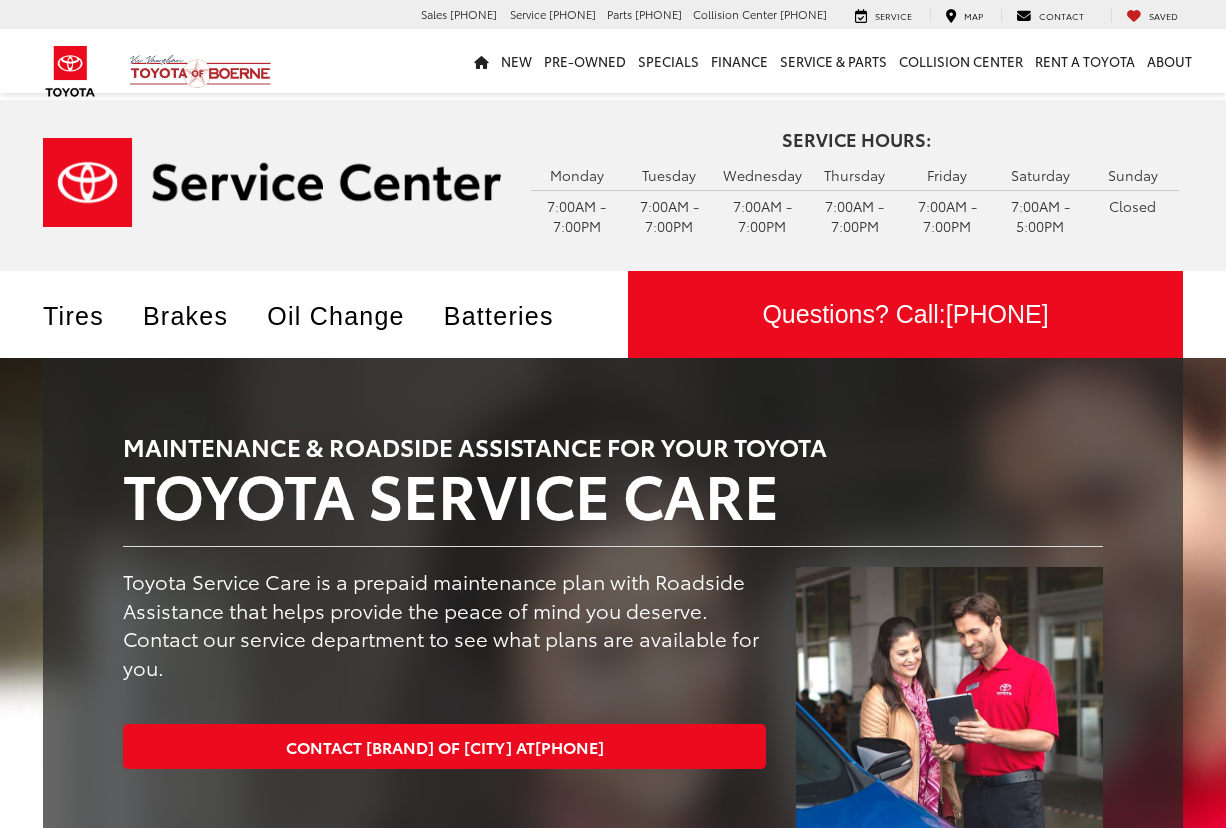 scroll, scrollTop: 0, scrollLeft: 0, axis: both 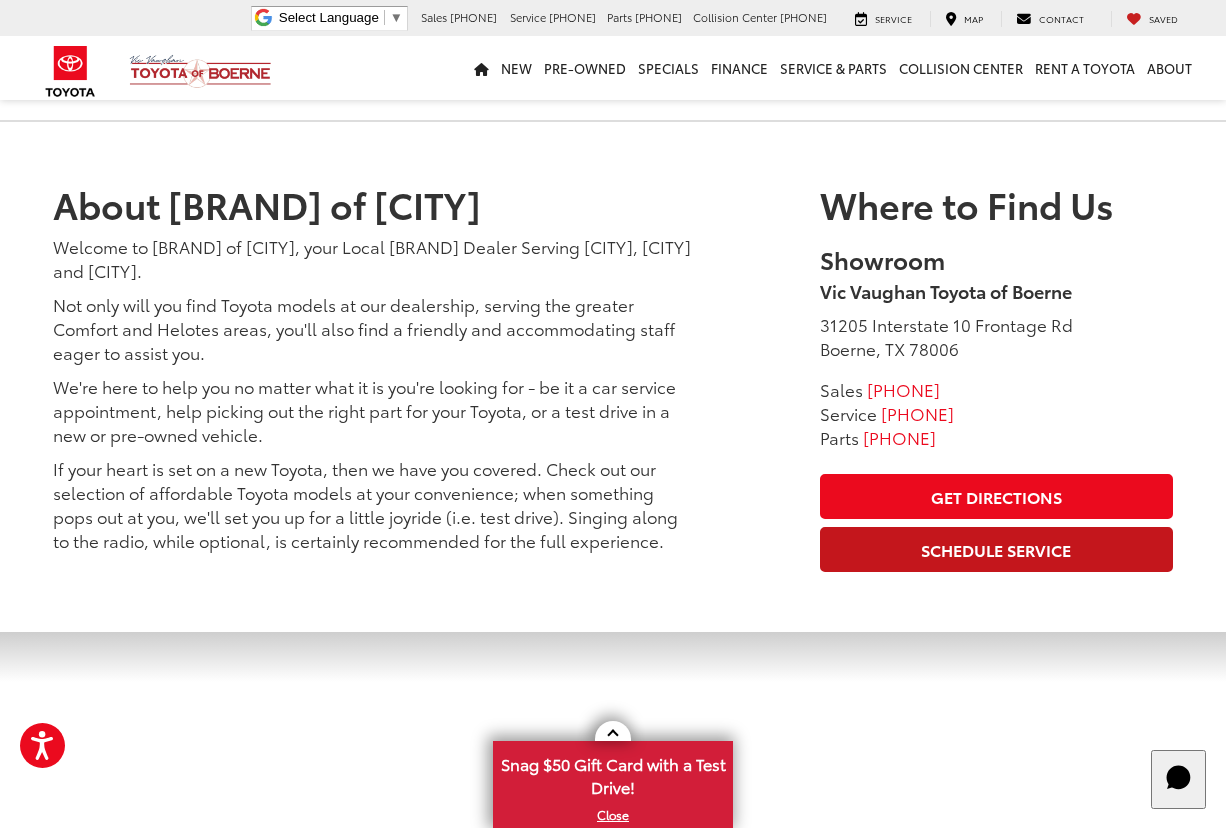 click on "Schedule Service" at bounding box center (996, 549) 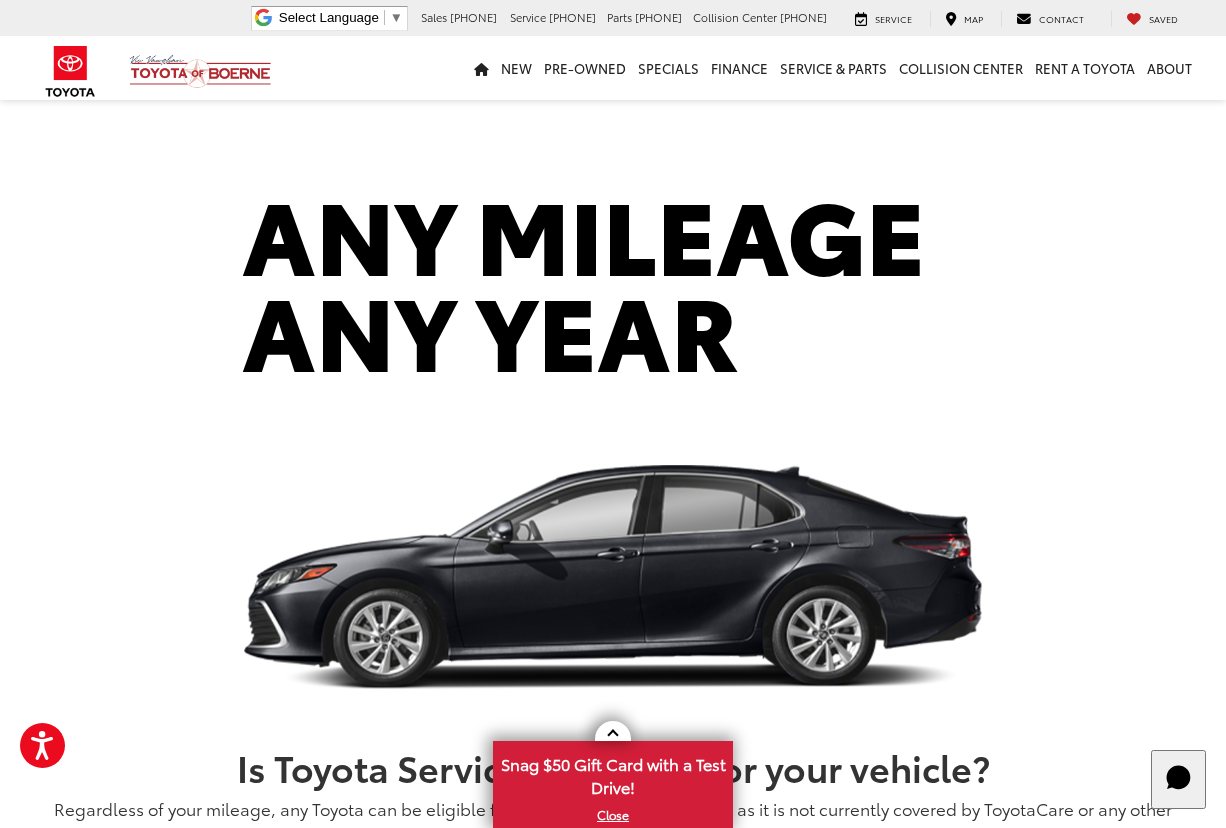 scroll, scrollTop: 1613, scrollLeft: 0, axis: vertical 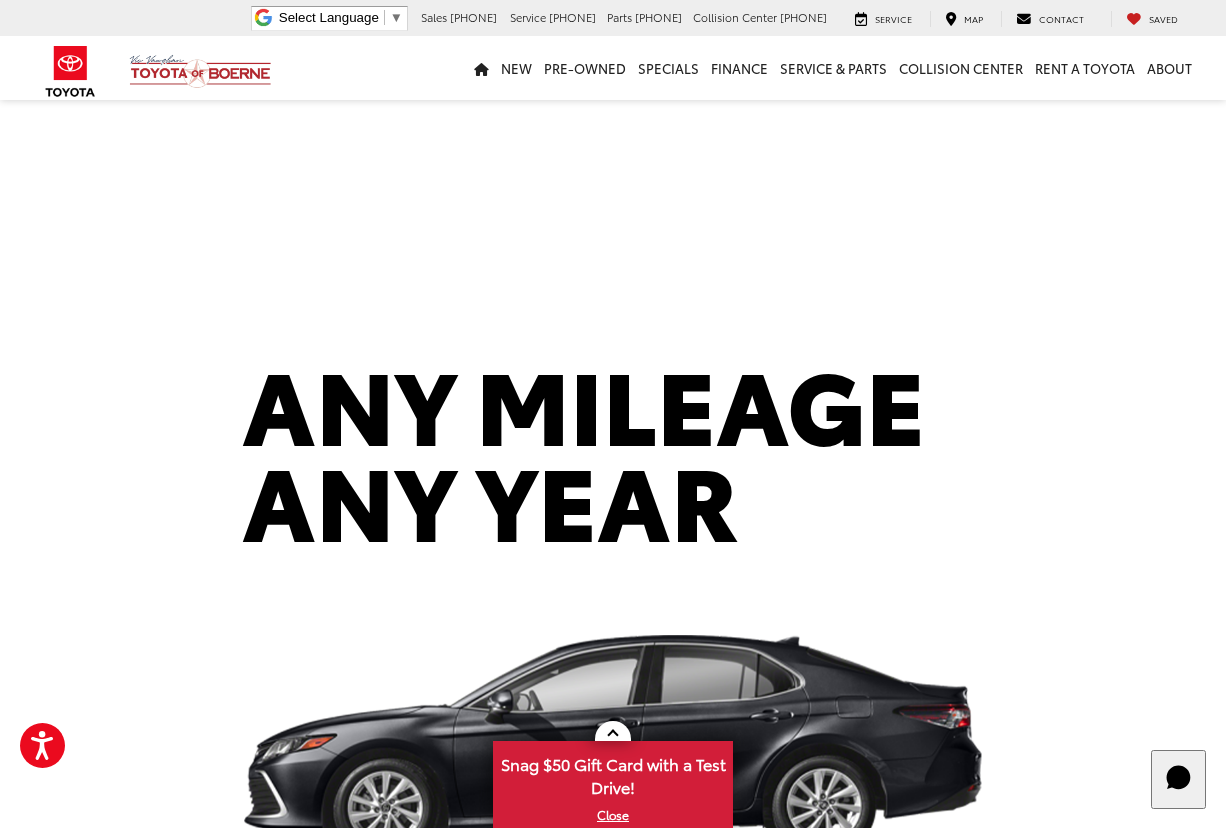 click at bounding box center [70, 71] 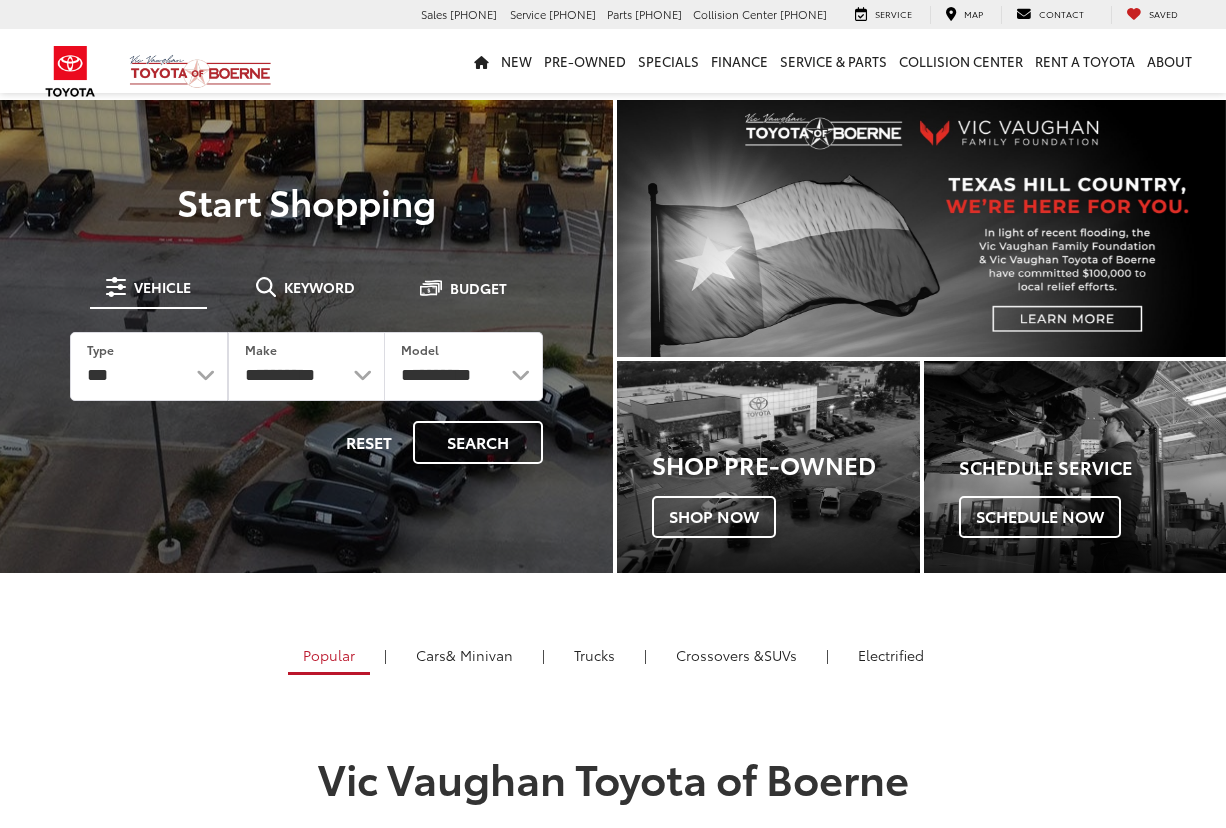 scroll, scrollTop: 0, scrollLeft: 0, axis: both 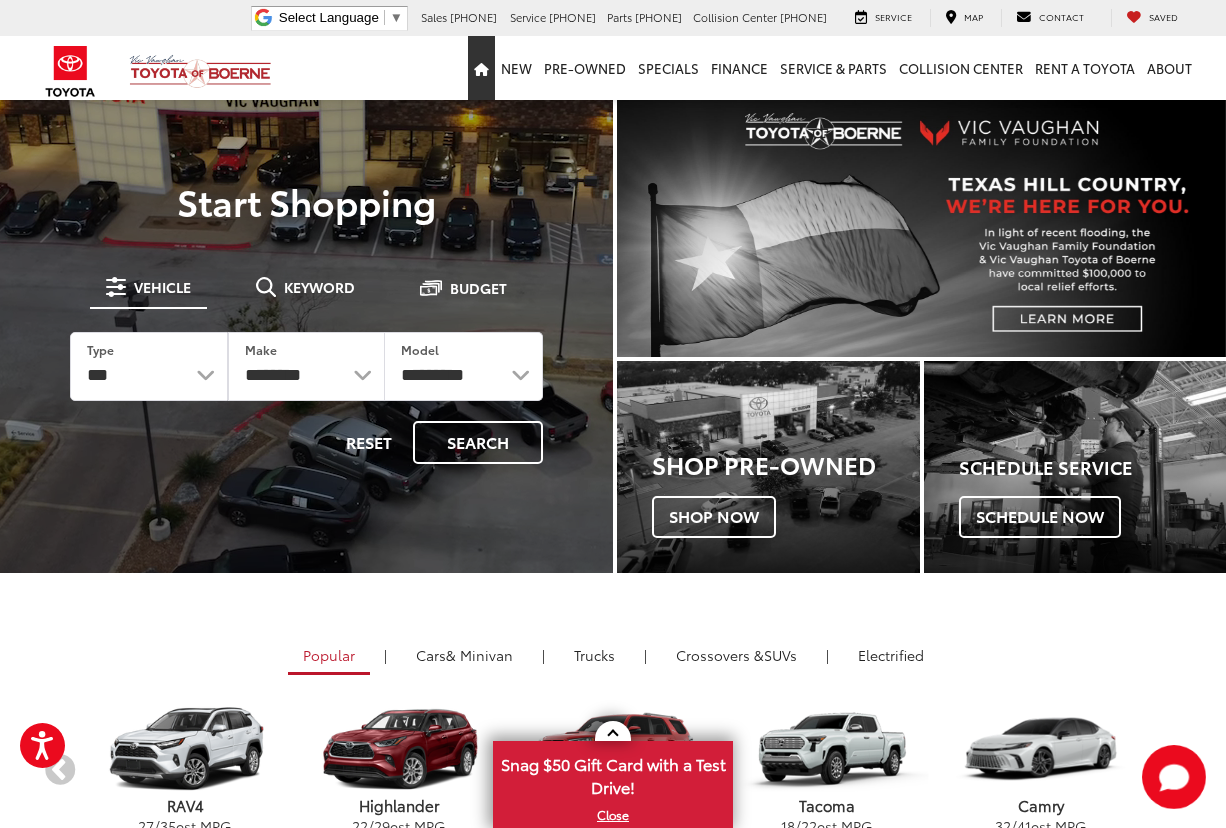 click at bounding box center (481, 69) 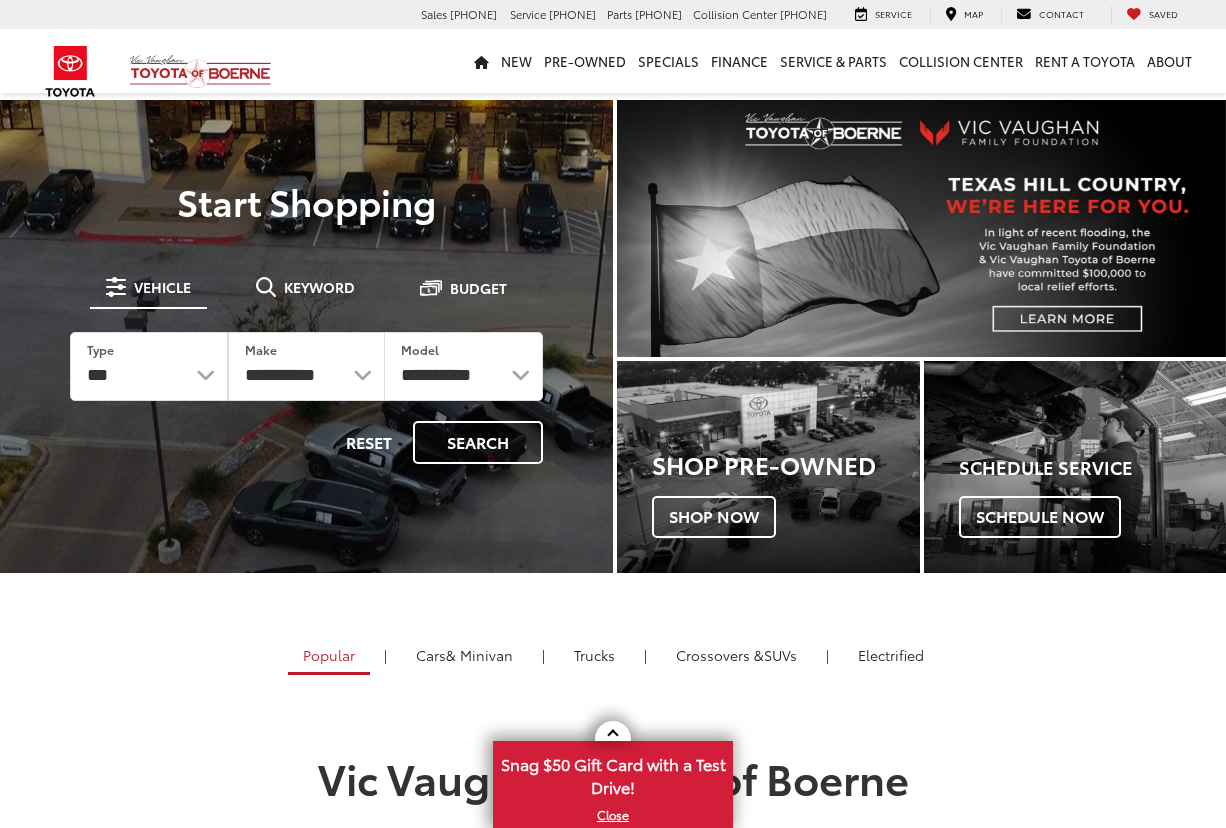 scroll, scrollTop: 0, scrollLeft: 0, axis: both 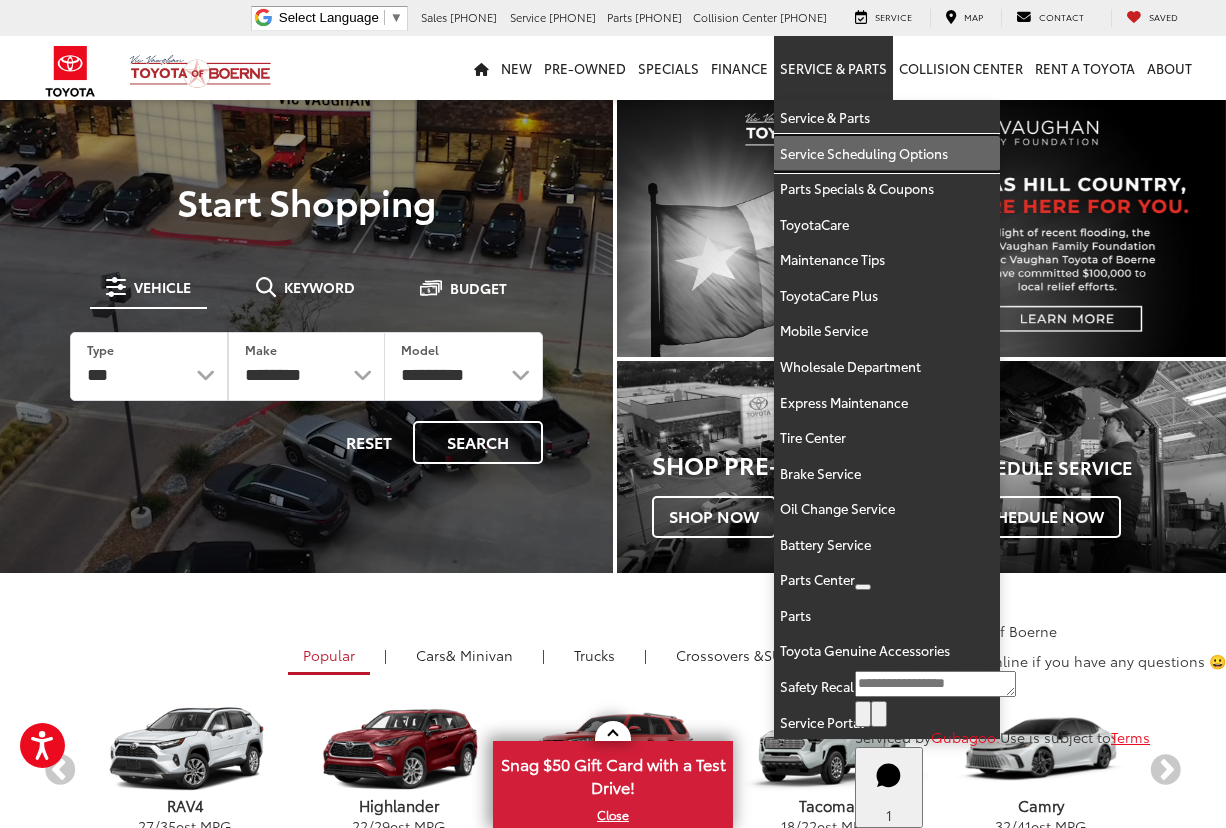 click on "Service Scheduling Options" at bounding box center [887, 154] 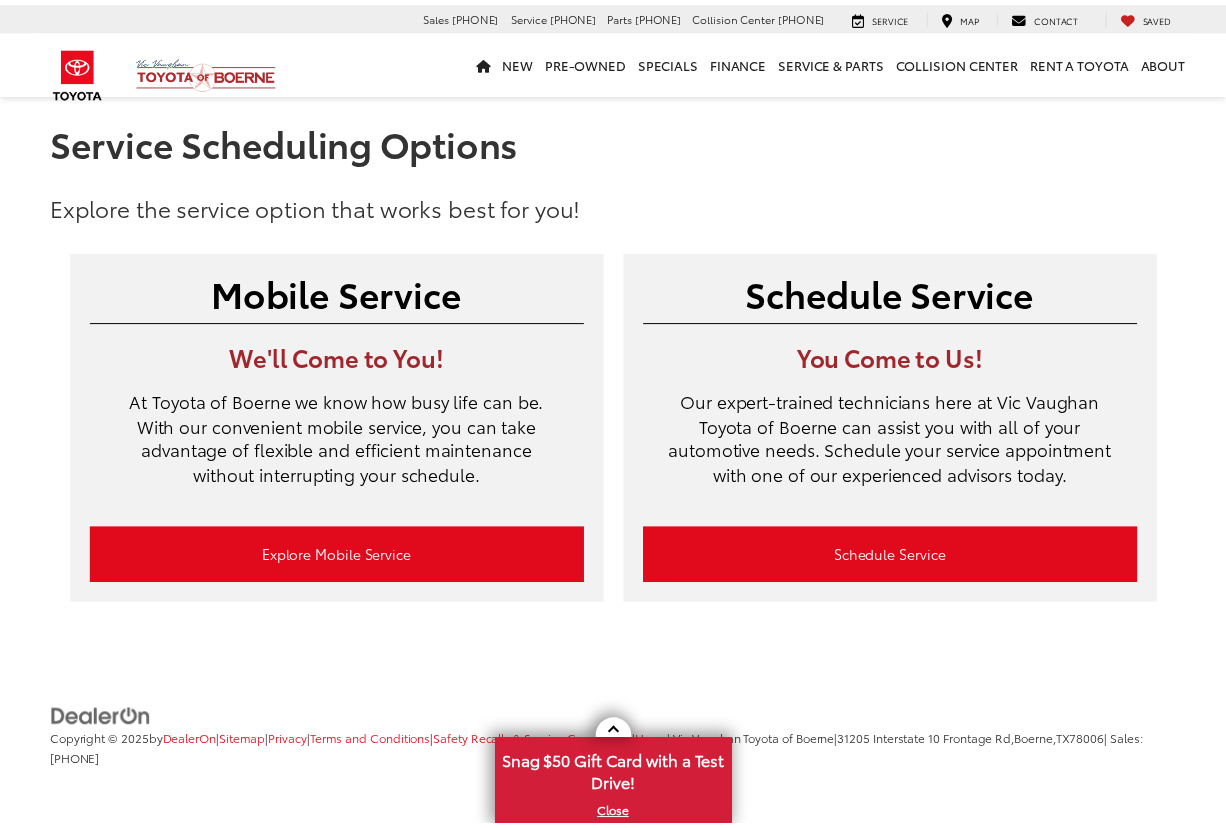 scroll, scrollTop: 0, scrollLeft: 0, axis: both 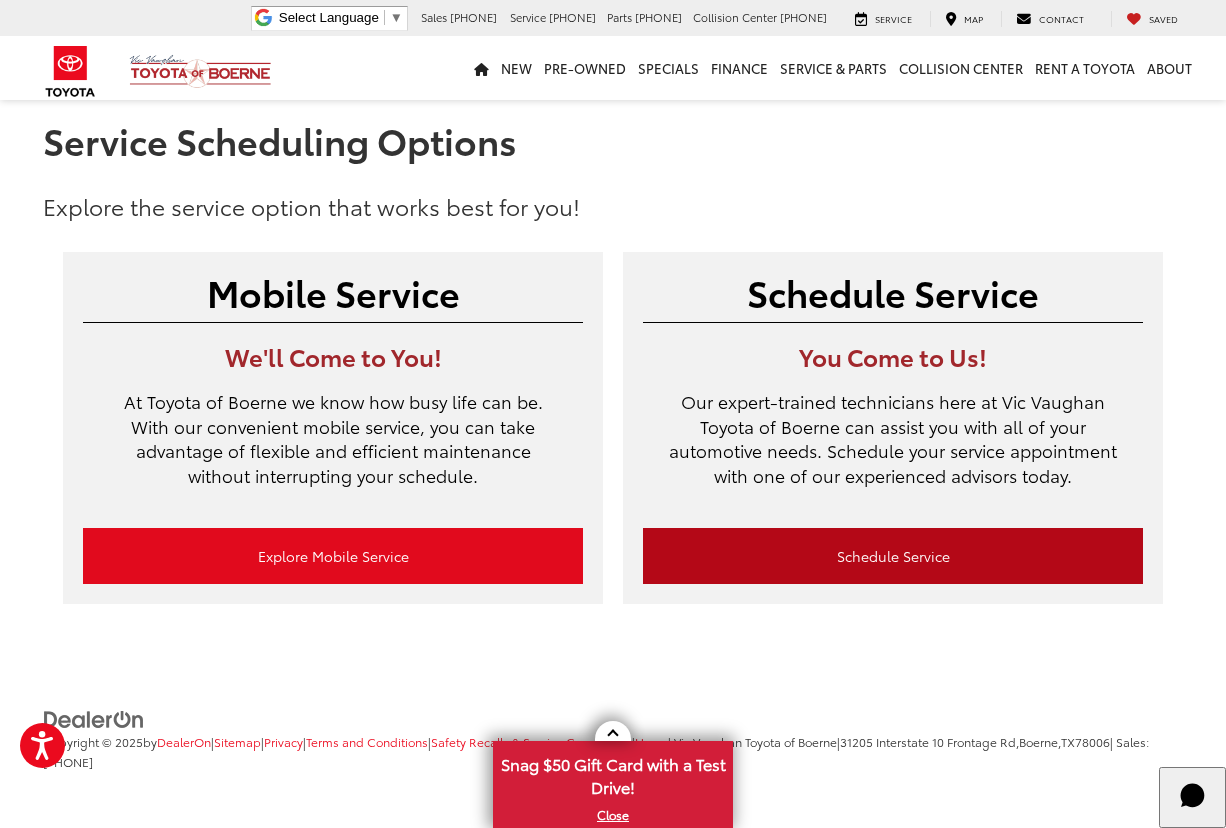 click on "Schedule Service" at bounding box center [893, 556] 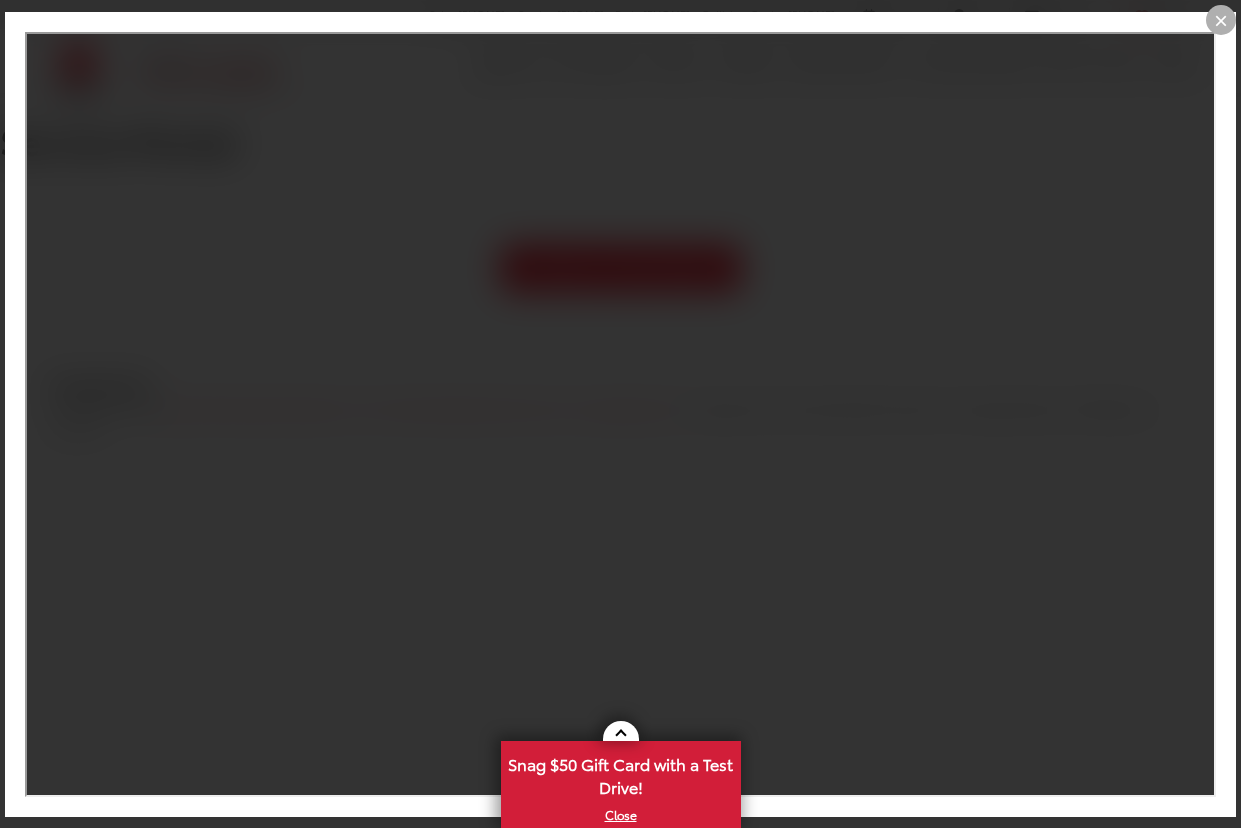 scroll, scrollTop: 0, scrollLeft: 0, axis: both 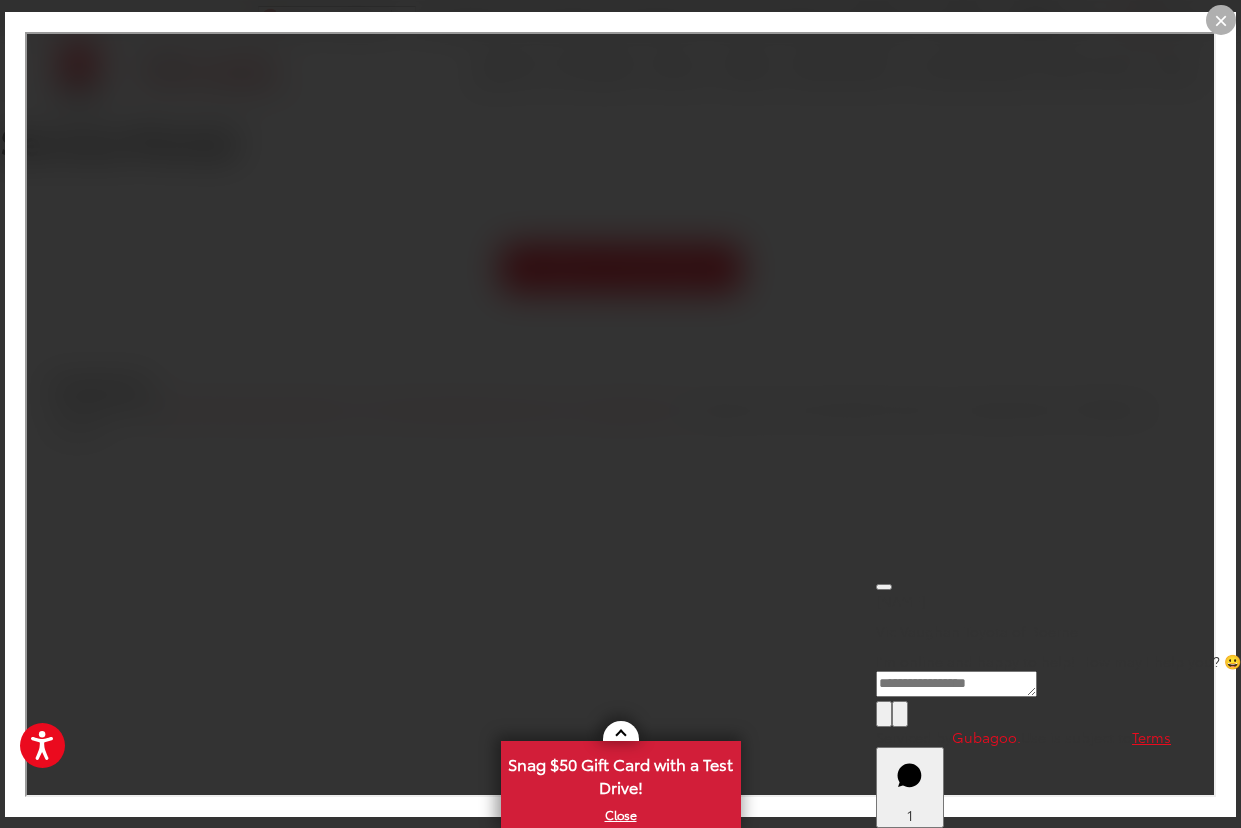 click 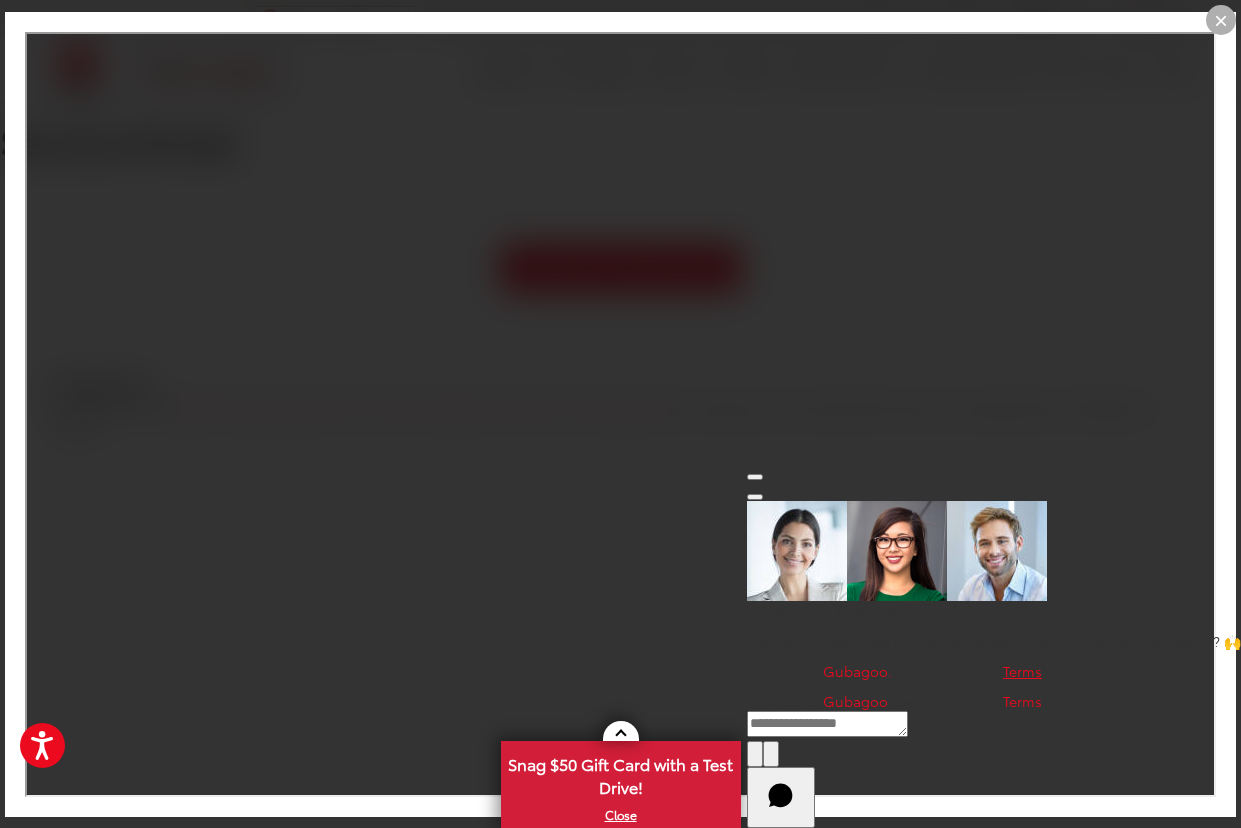 scroll, scrollTop: 0, scrollLeft: 0, axis: both 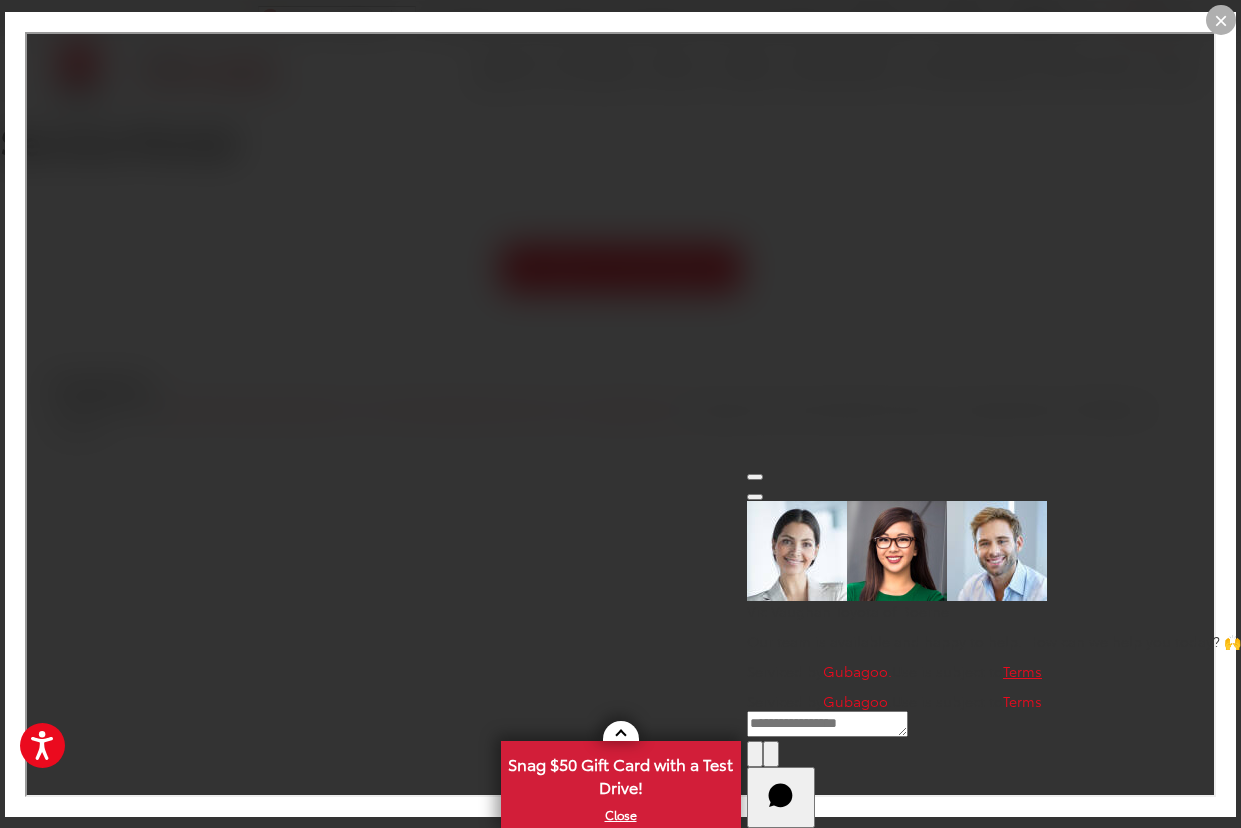 click on "Serviced by  Gubagoo .  Use is subject to  Terms" at bounding box center (994, 701) 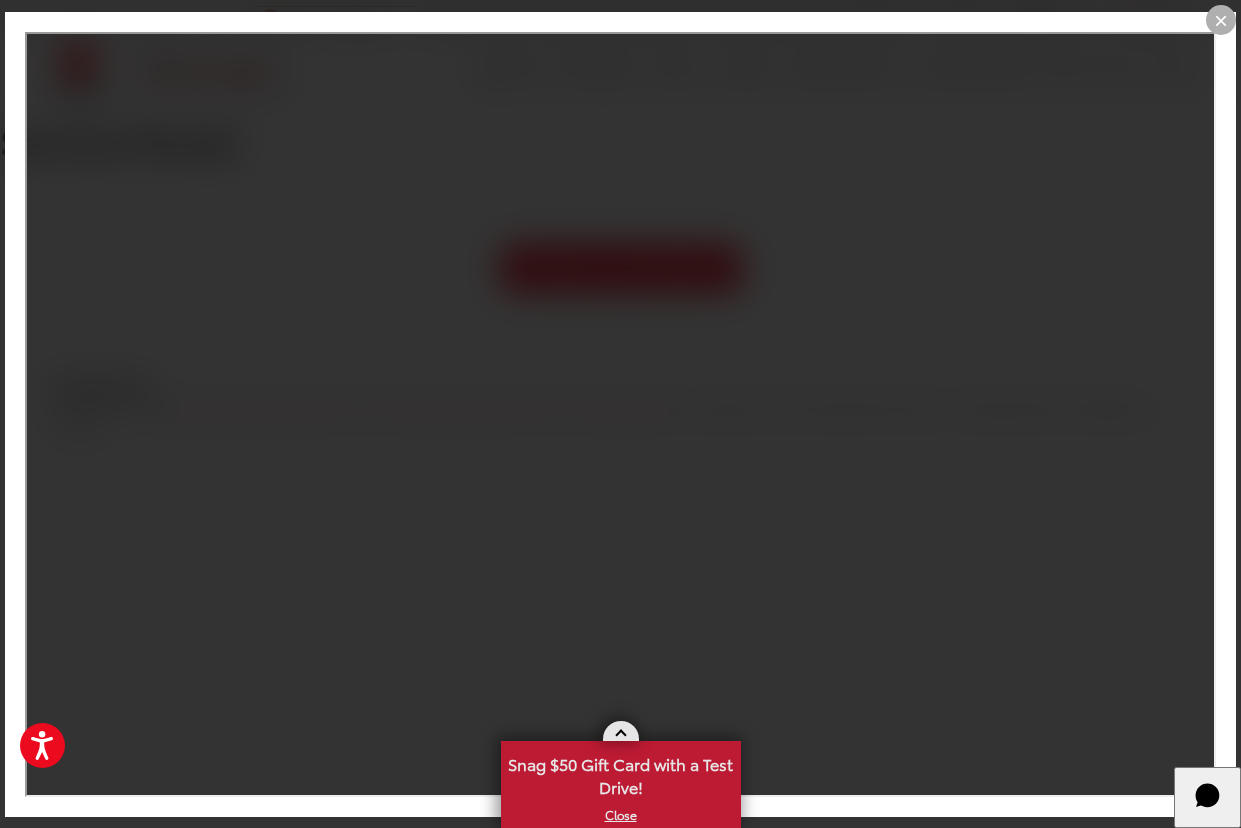 scroll, scrollTop: 0, scrollLeft: 0, axis: both 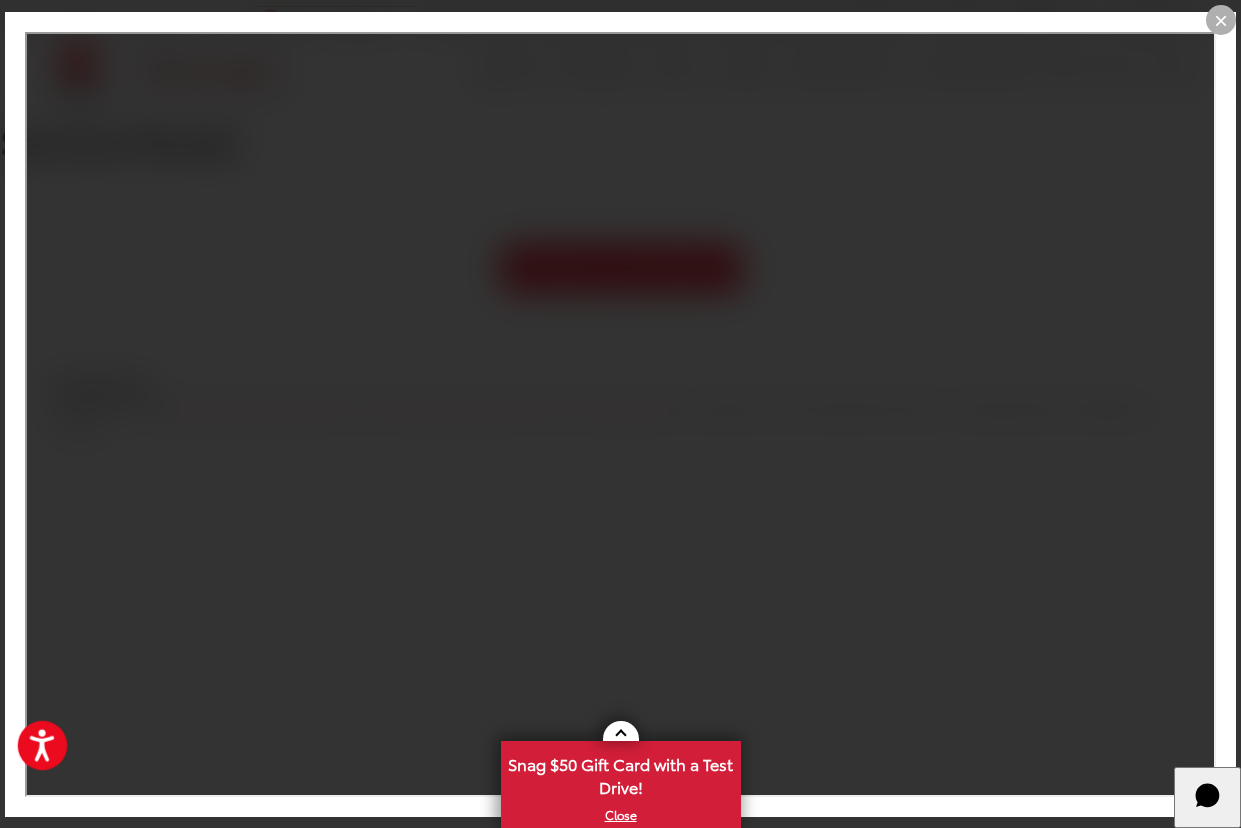 click 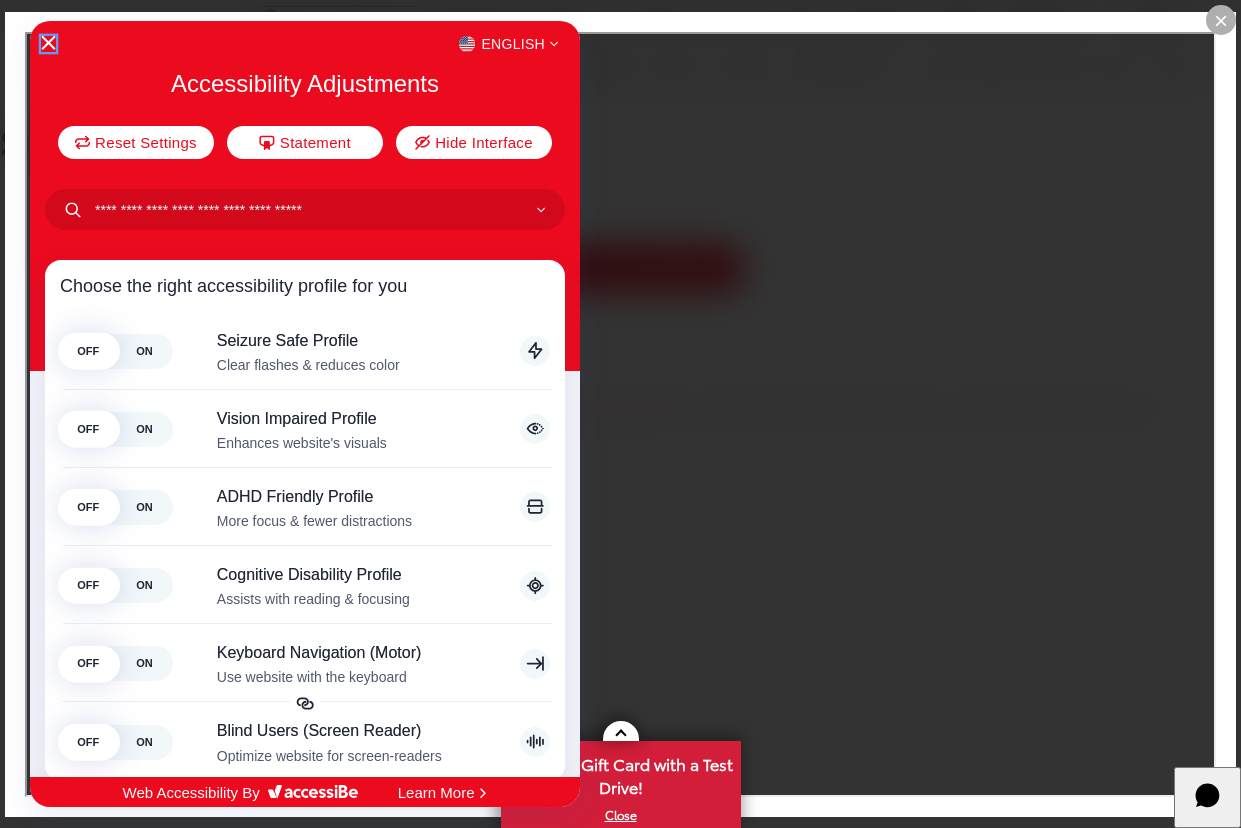 click 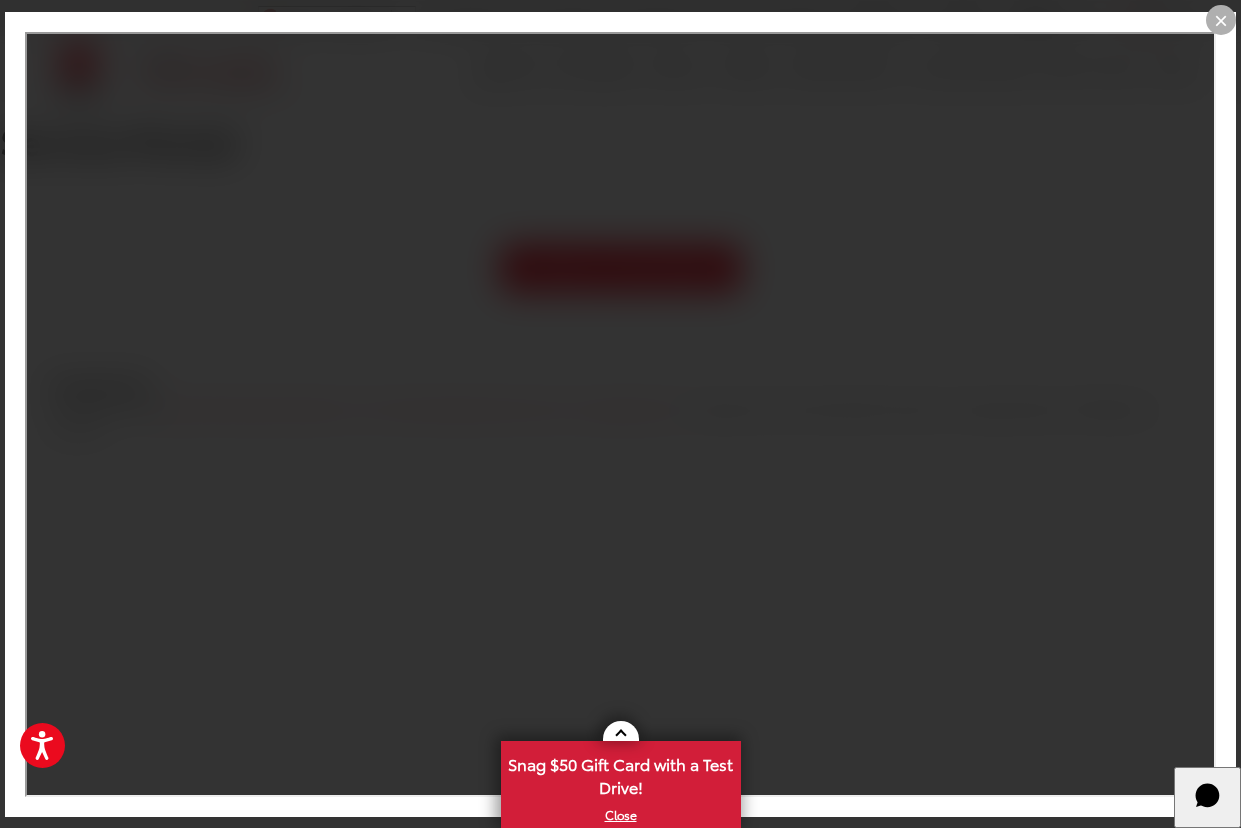 click on "×" at bounding box center [1221, 20] 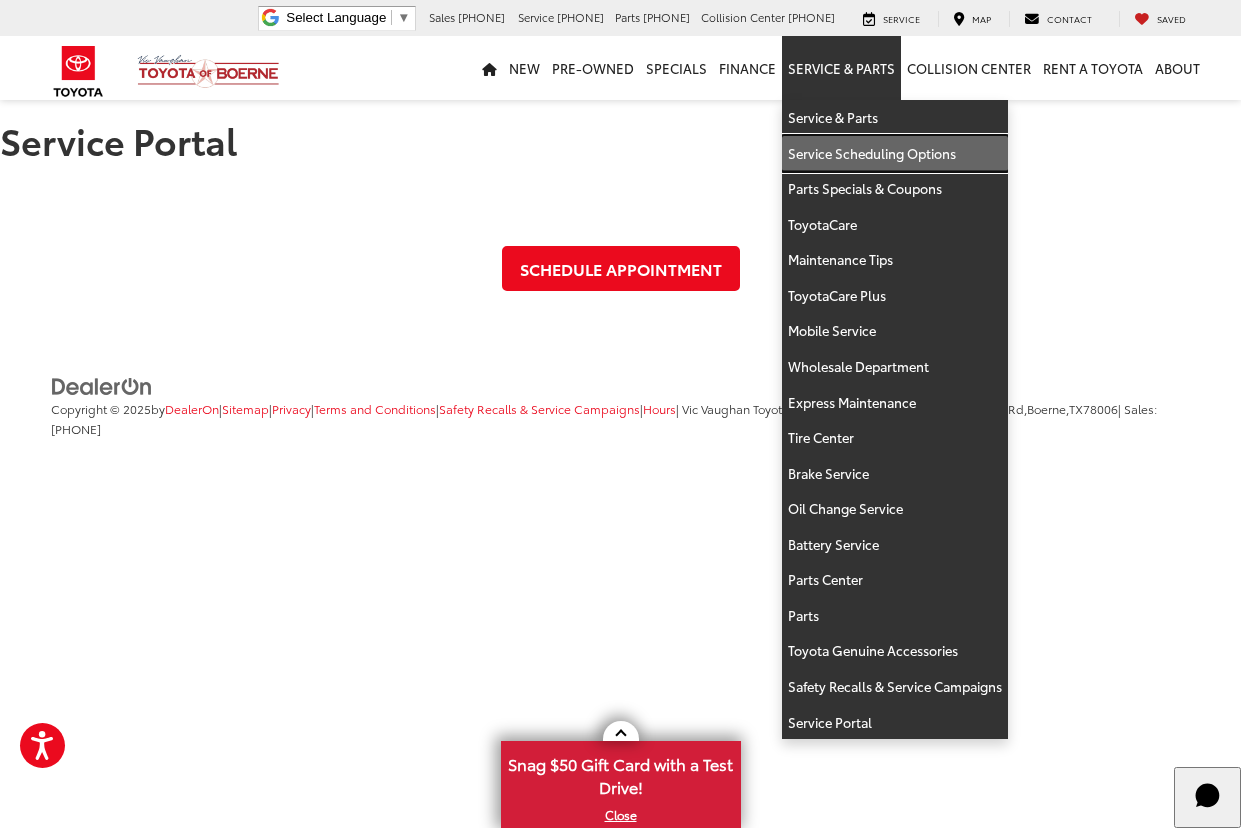 click on "Service Scheduling Options" at bounding box center (895, 154) 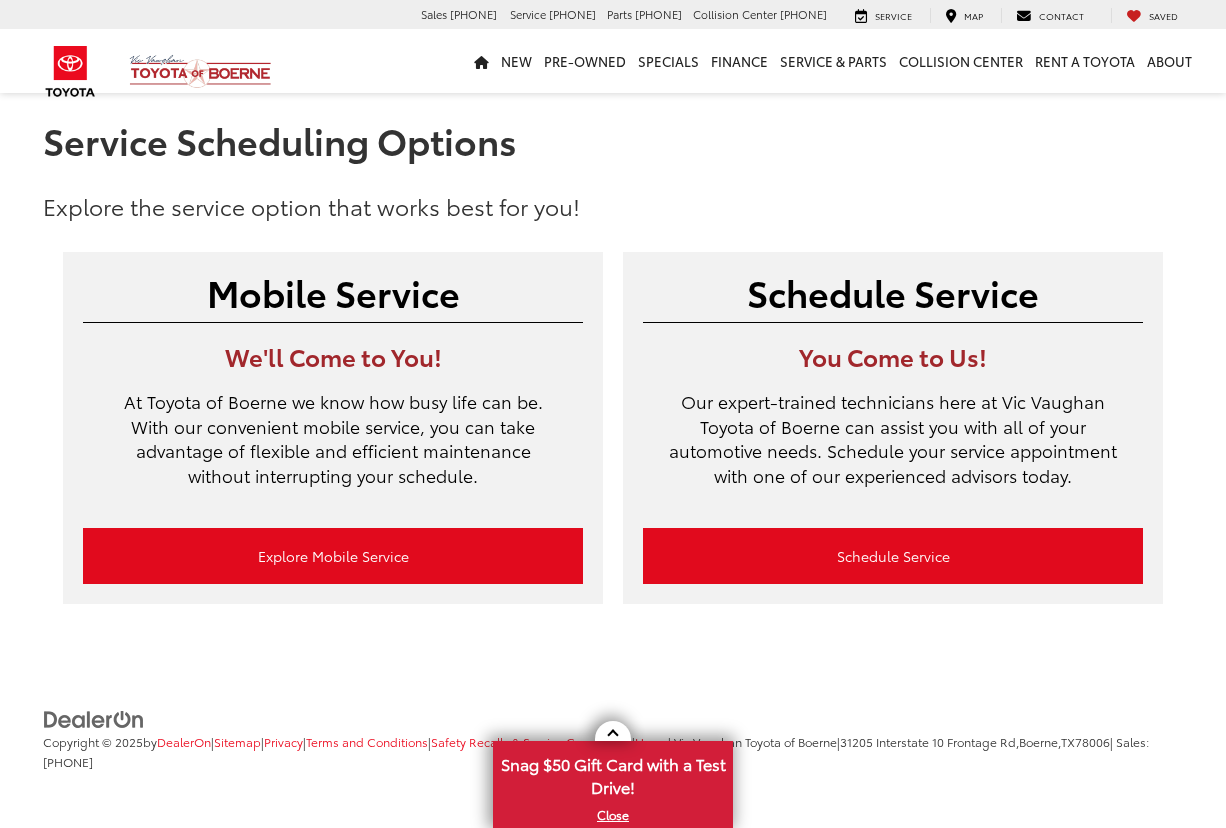 scroll, scrollTop: 0, scrollLeft: 0, axis: both 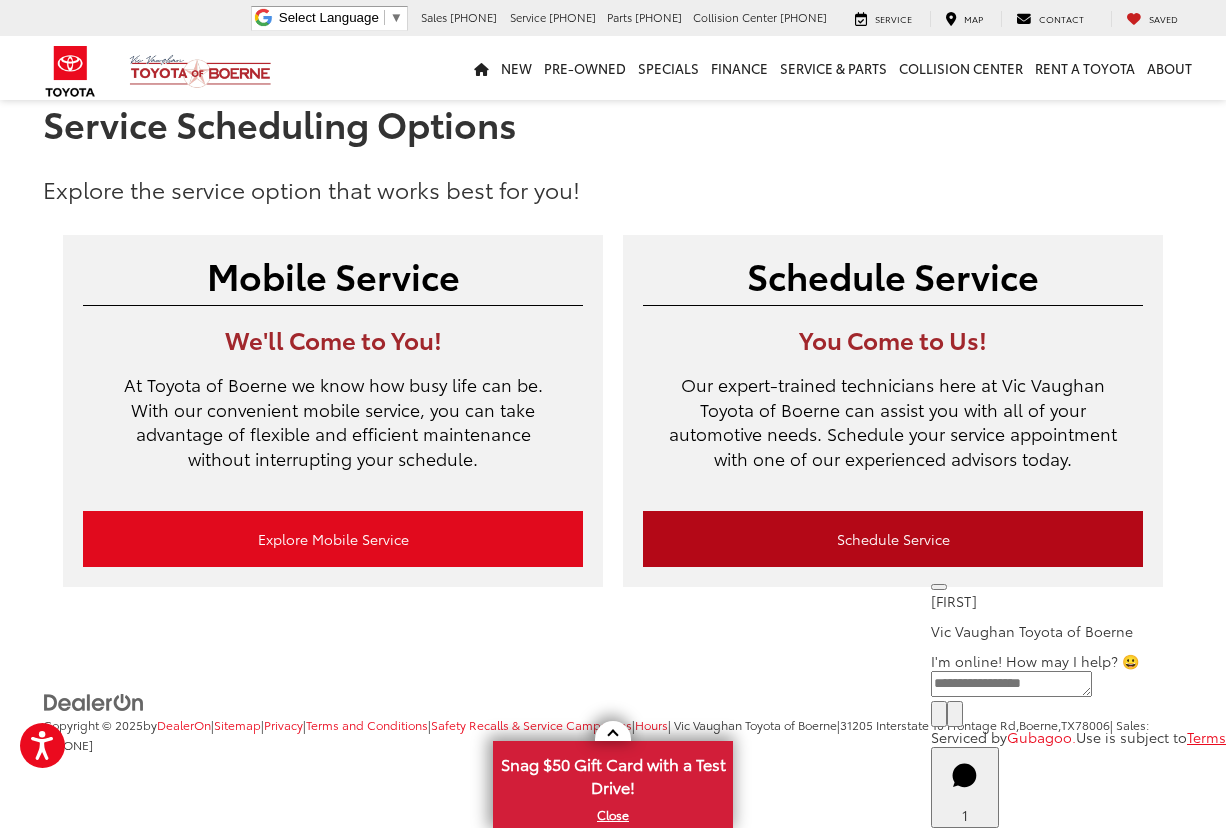 click on "Schedule Service" at bounding box center [893, 539] 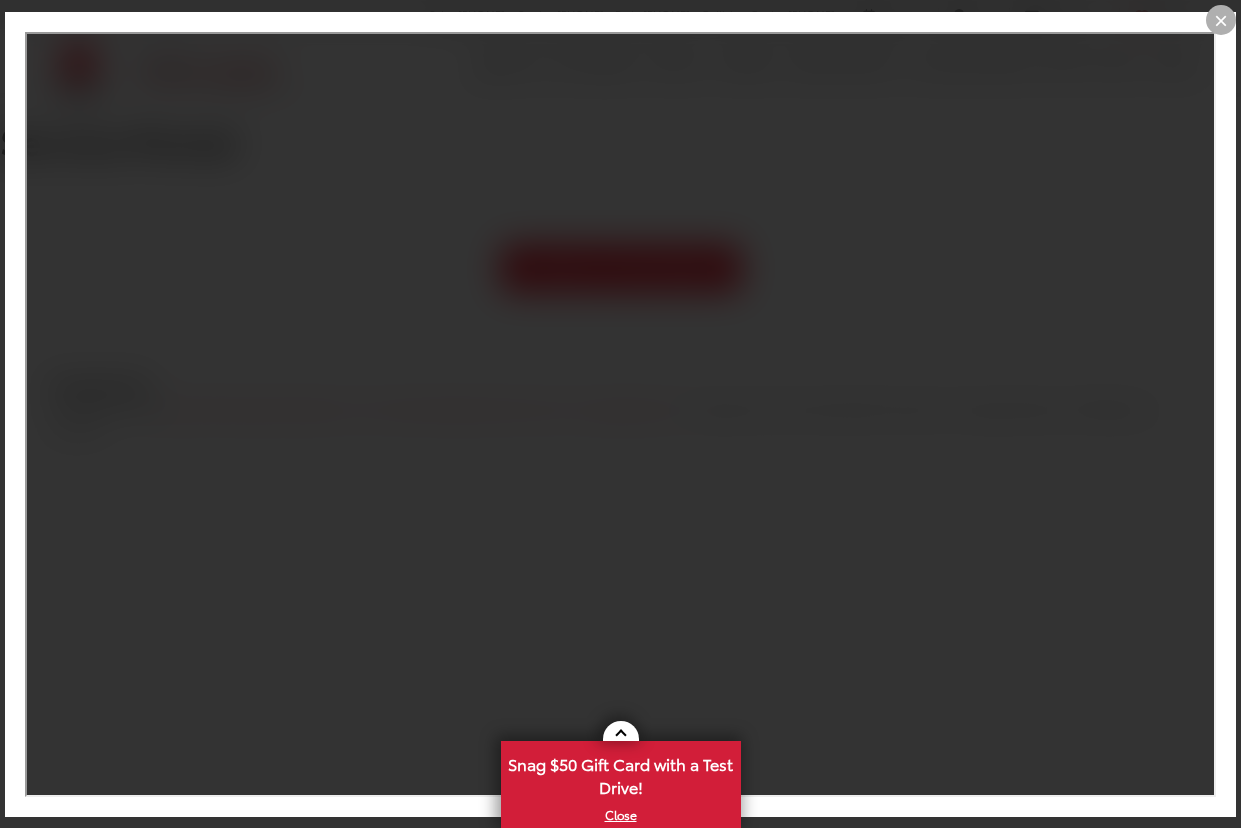 scroll, scrollTop: 0, scrollLeft: 0, axis: both 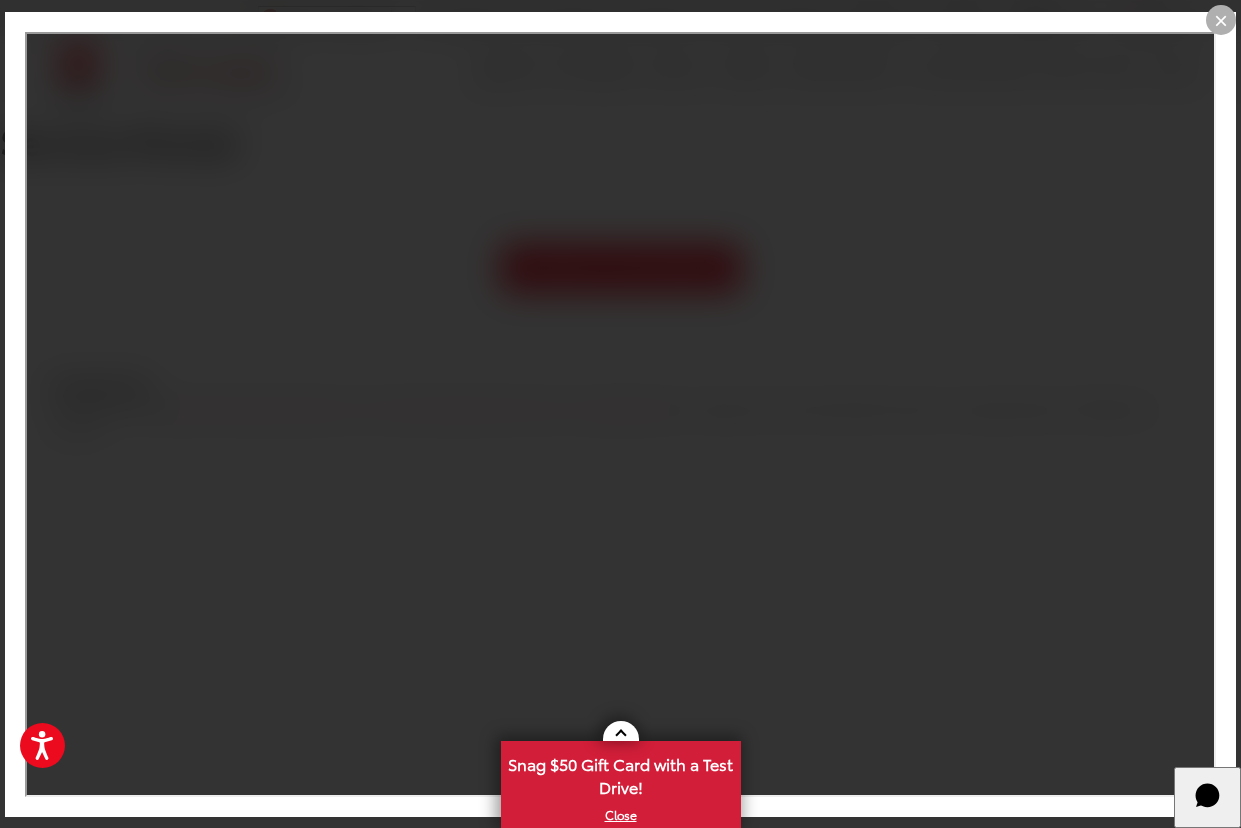 click on "×" at bounding box center [1221, 20] 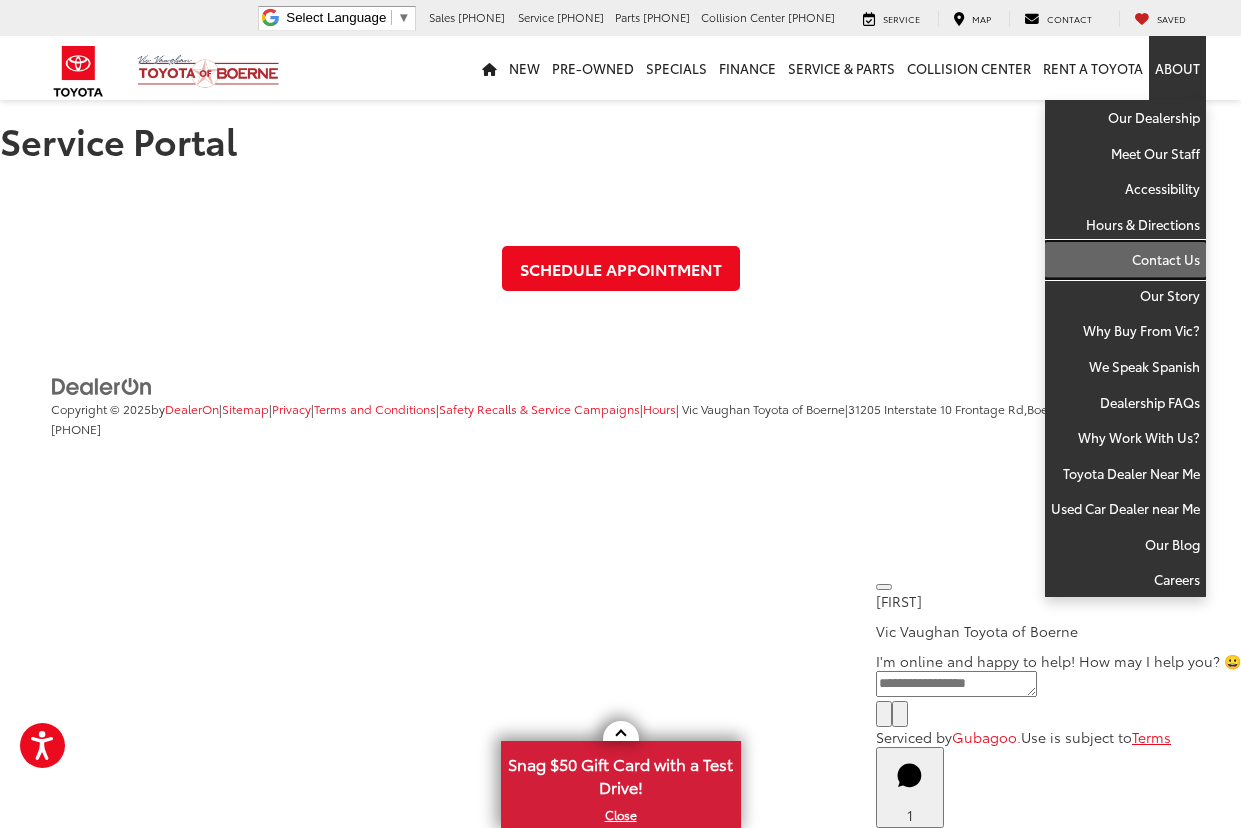 click on "Contact Us" at bounding box center [1125, 260] 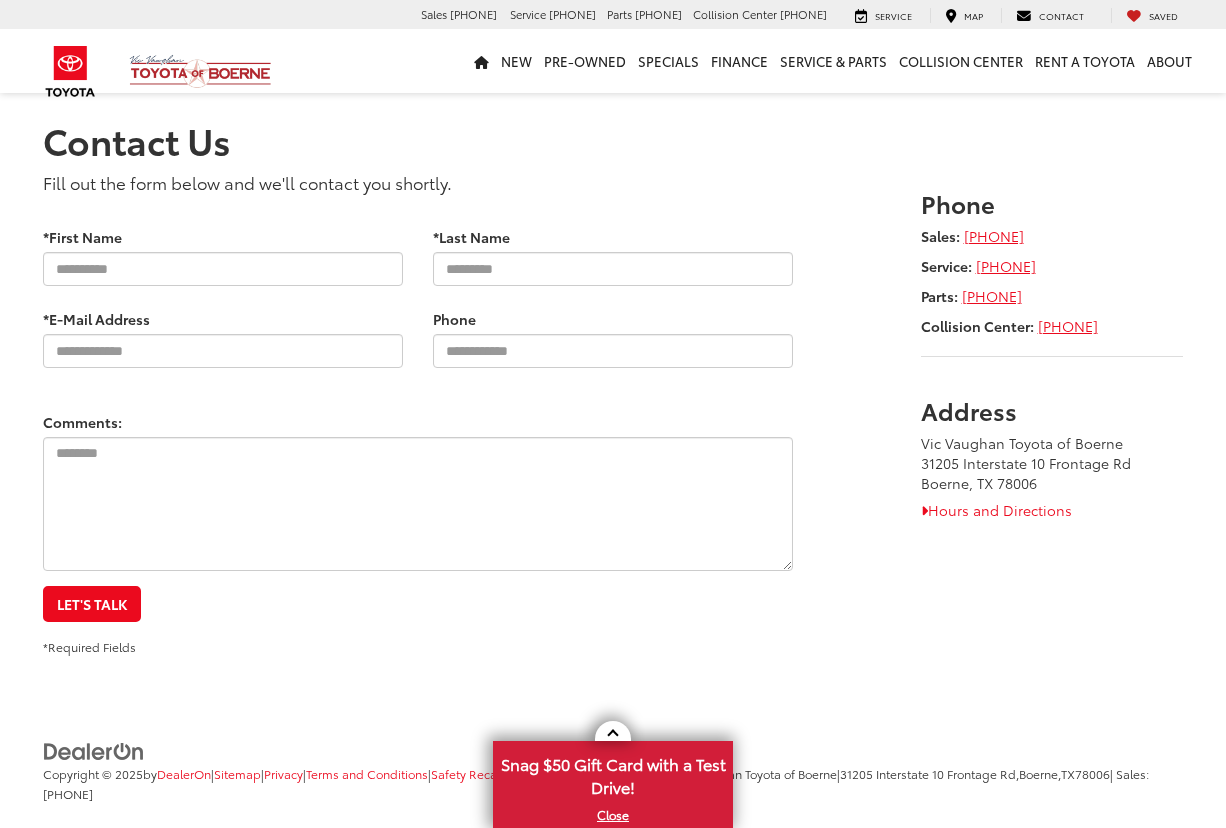 scroll, scrollTop: 0, scrollLeft: 0, axis: both 